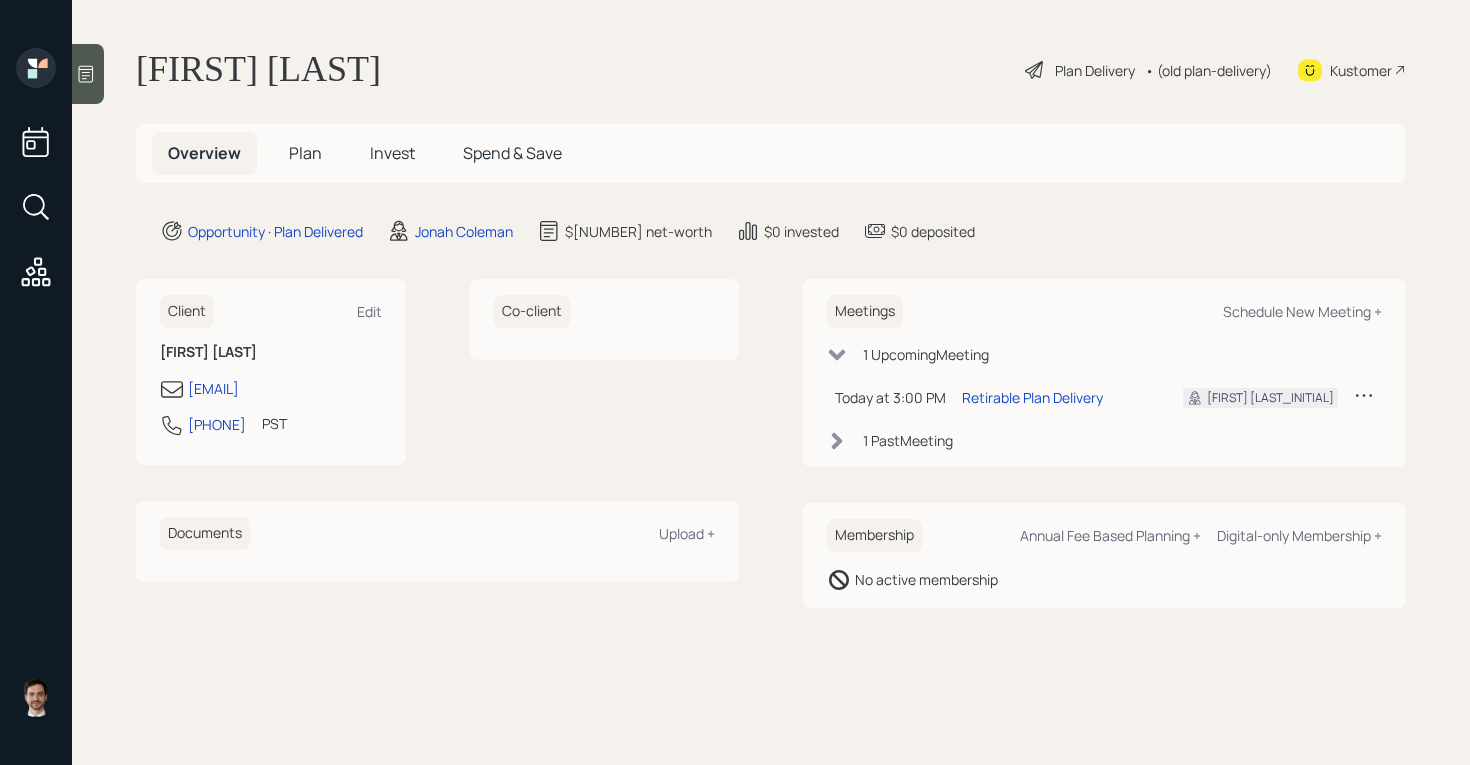 scroll, scrollTop: 0, scrollLeft: 0, axis: both 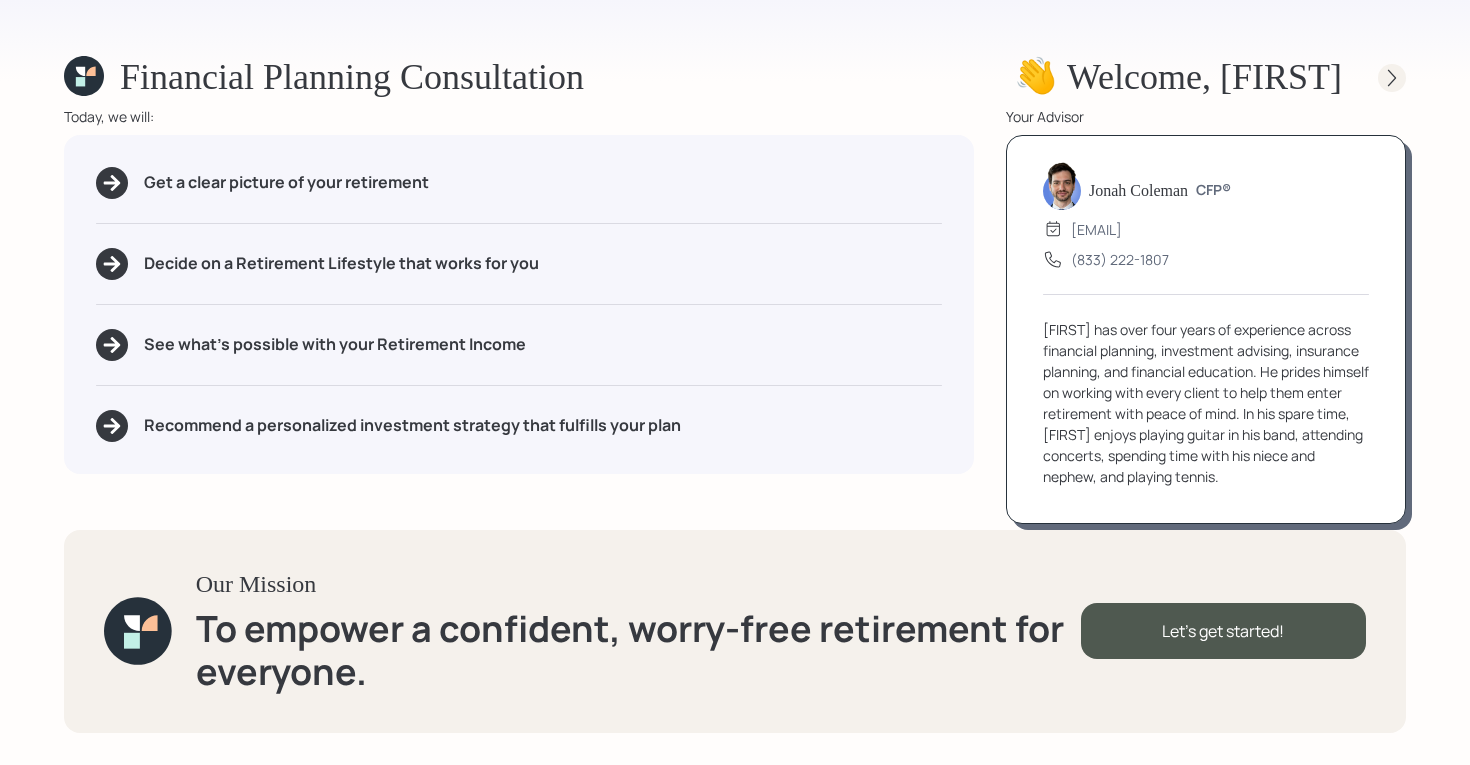 click at bounding box center [1392, 78] 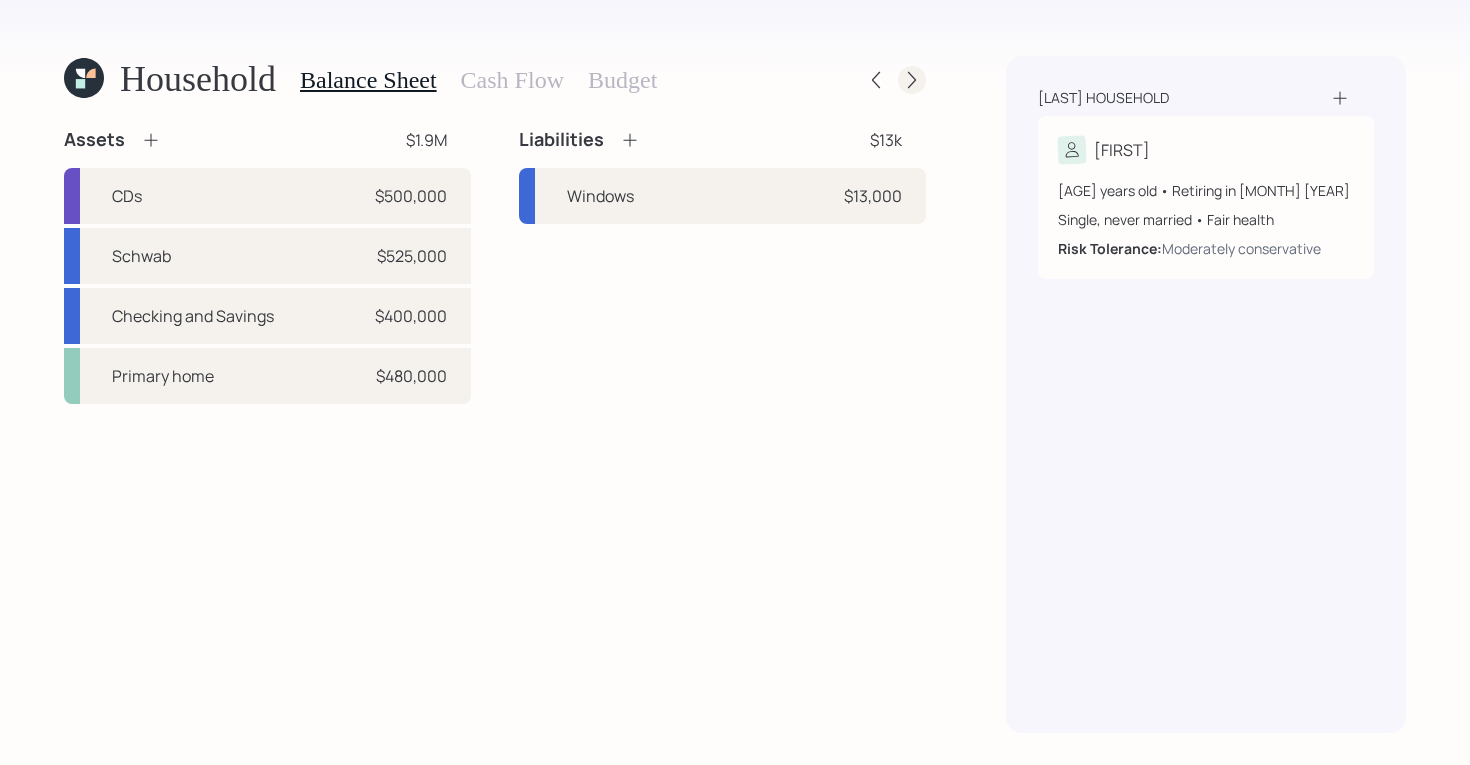 click at bounding box center (912, 80) 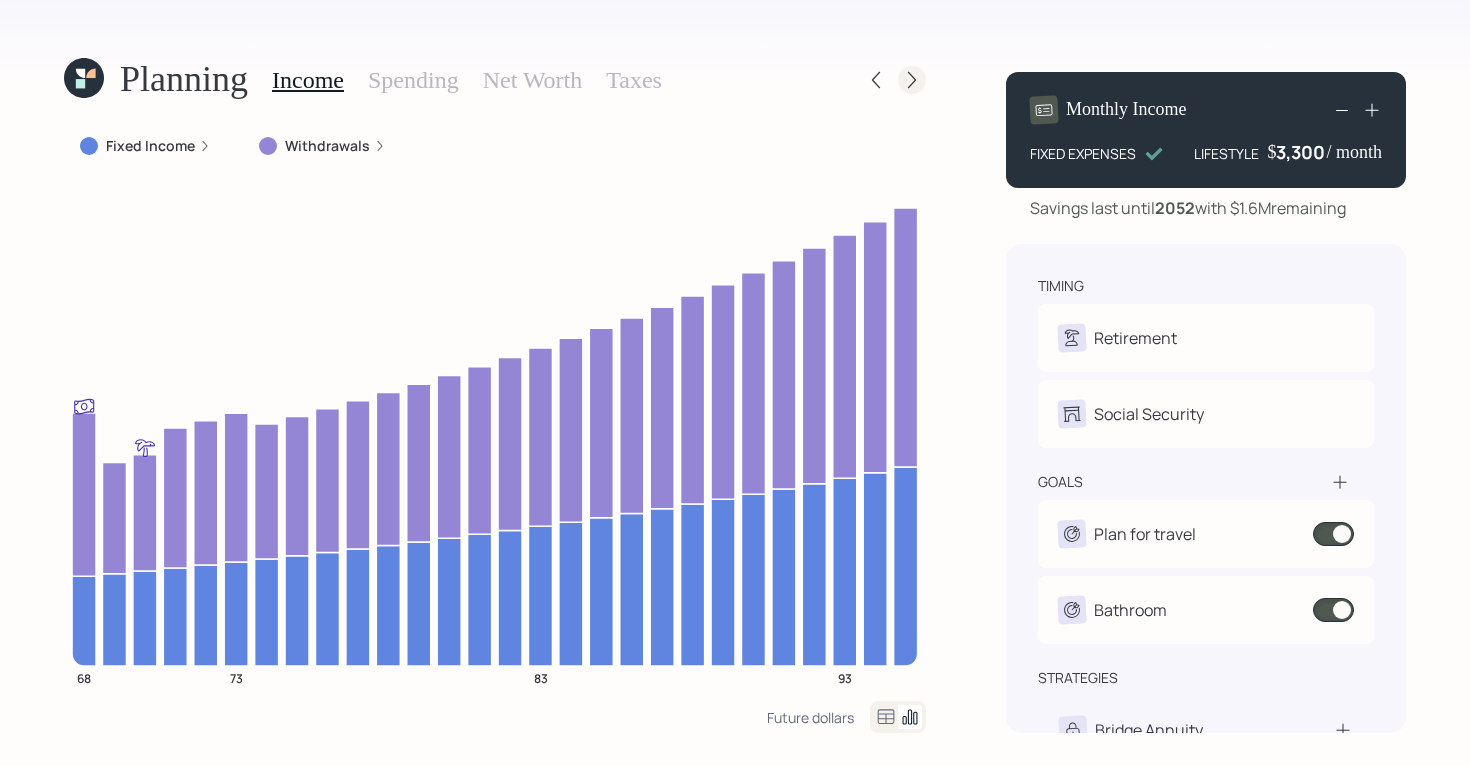 click at bounding box center [912, 80] 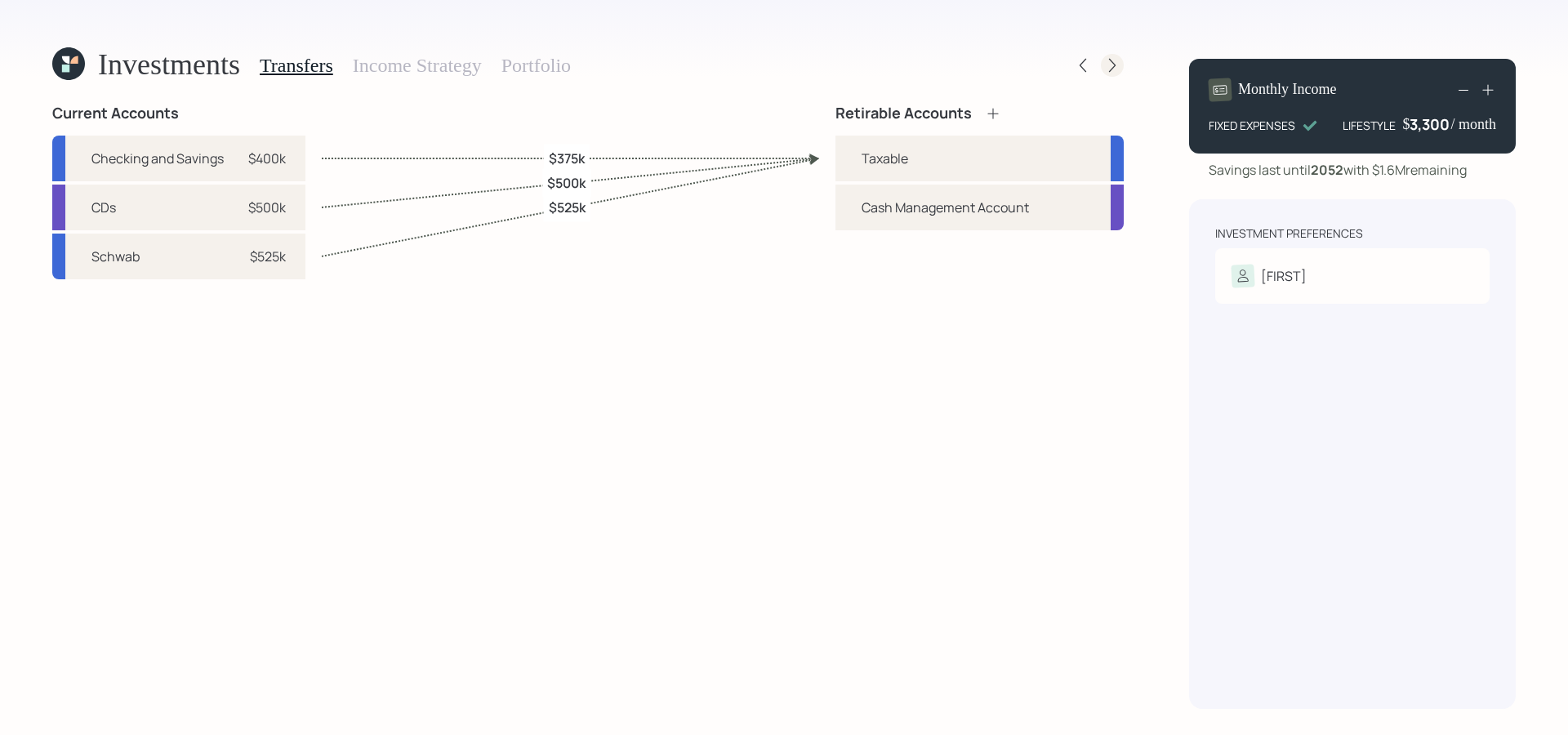 click at bounding box center [1112, 65] 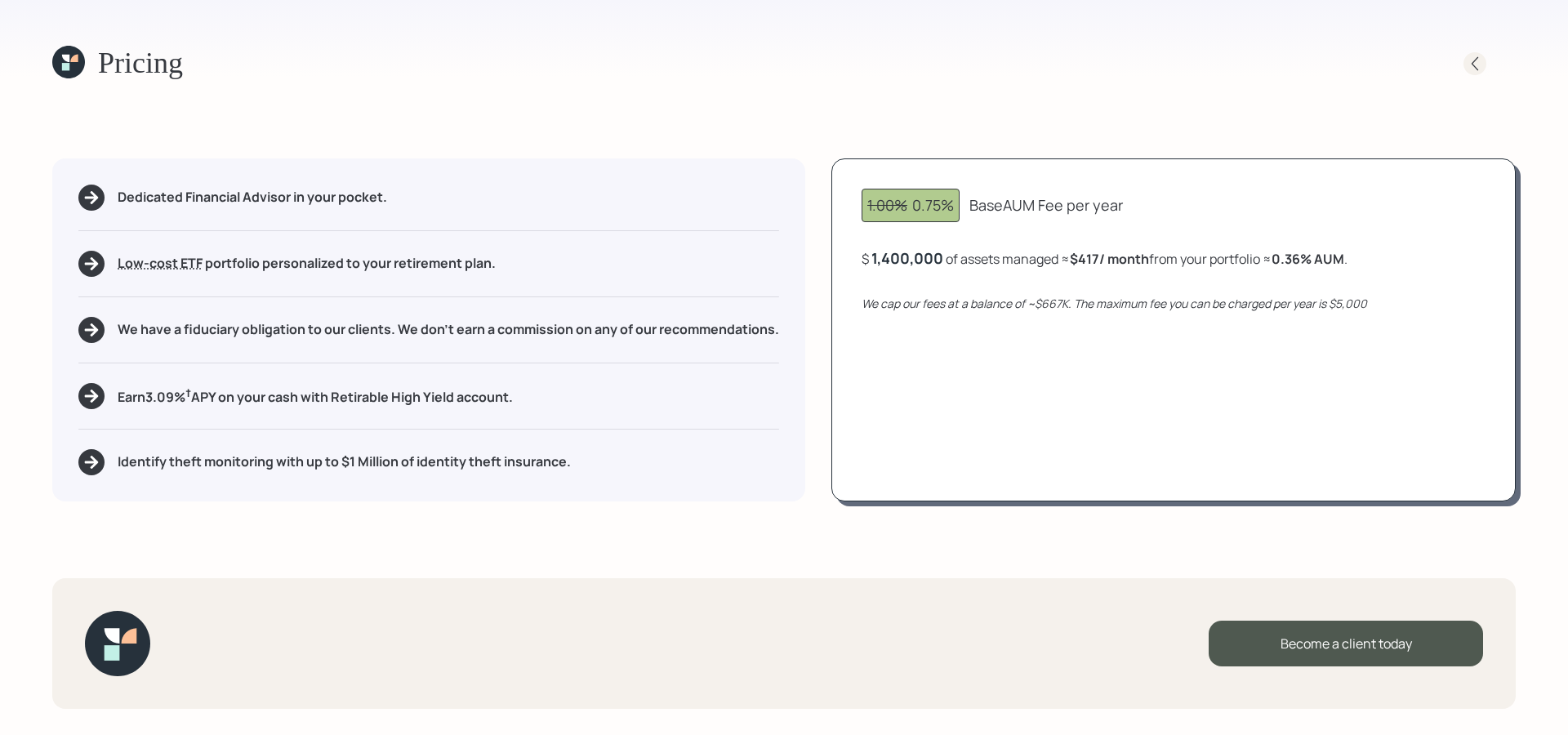 click at bounding box center (1475, 64) 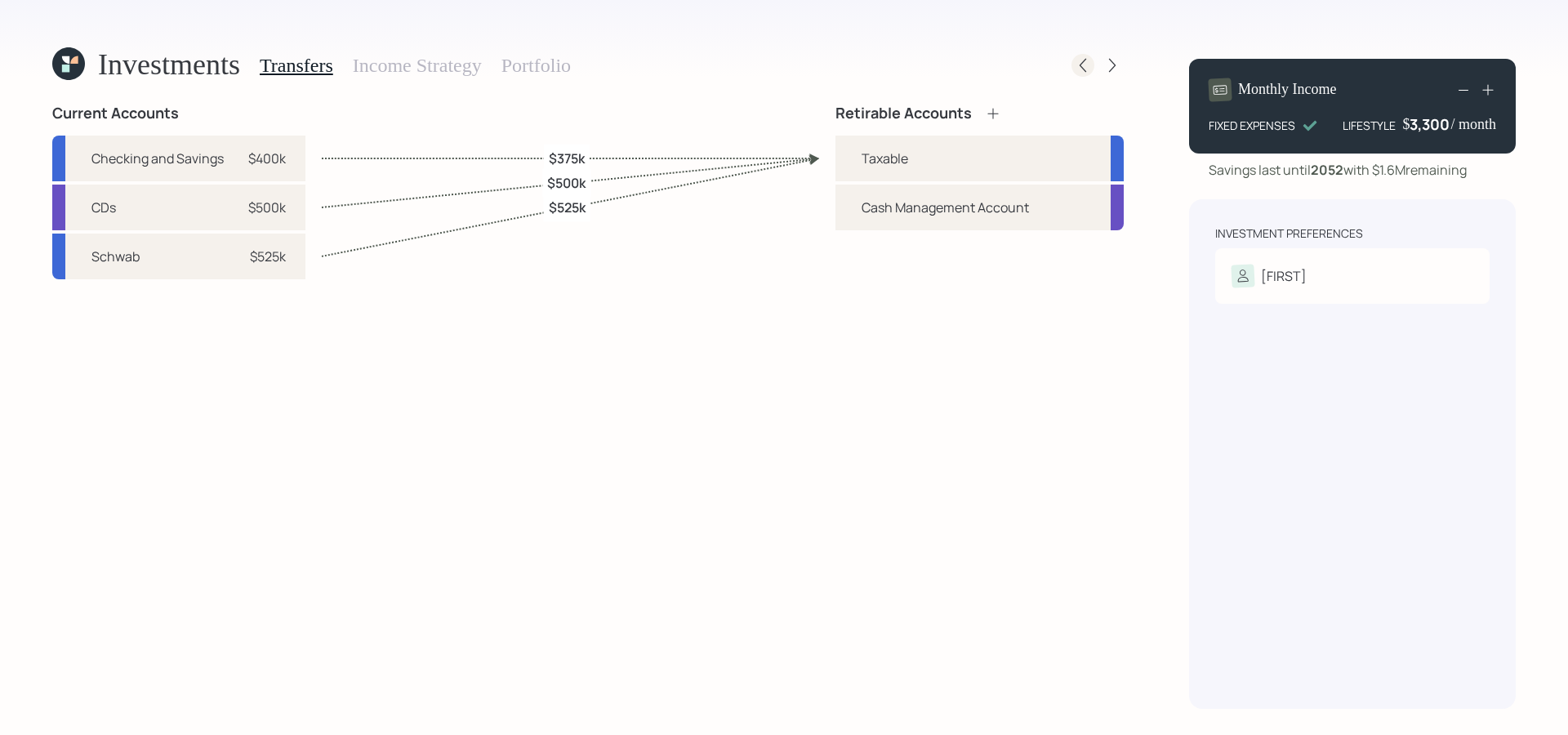 click at bounding box center (1083, 65) 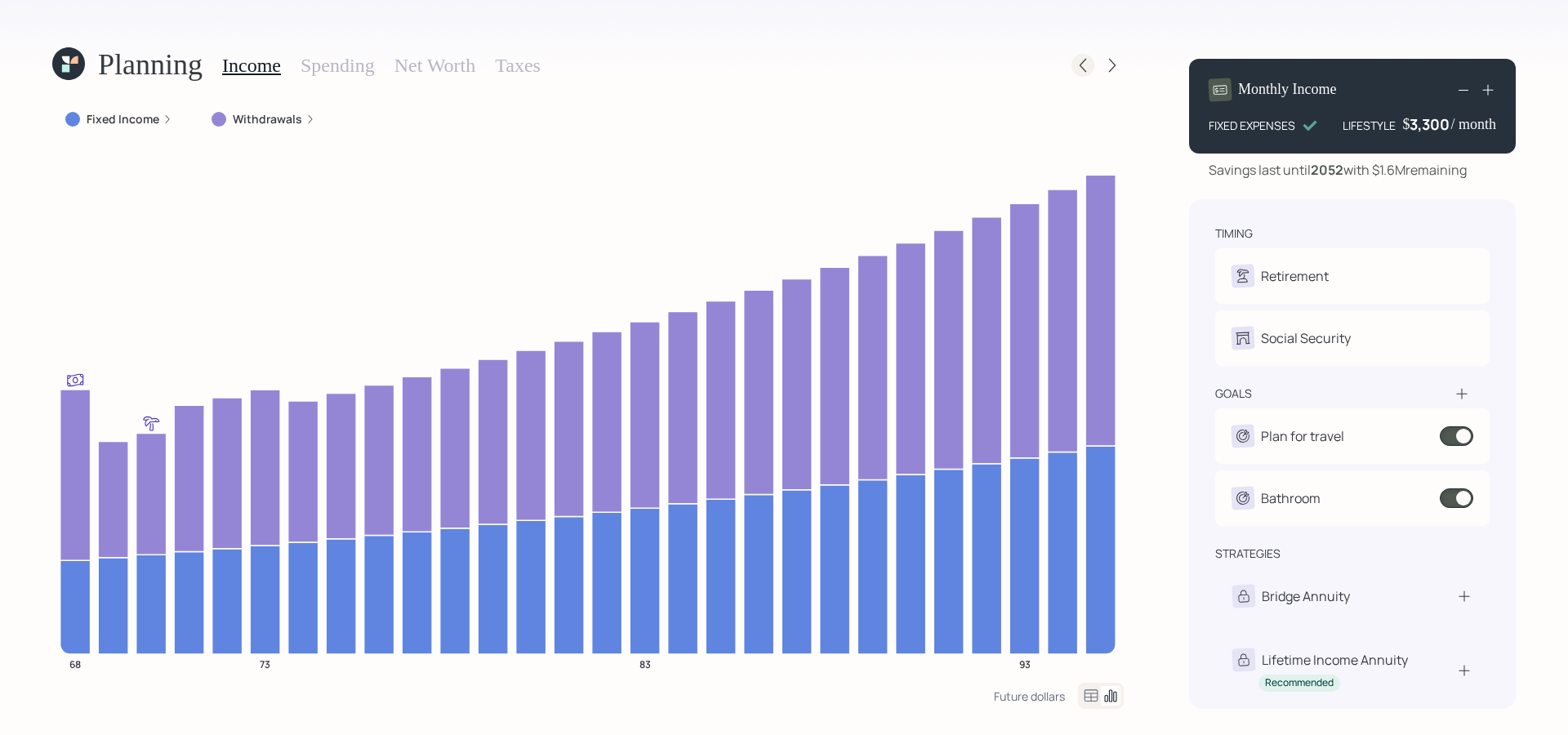 click at bounding box center [1083, 65] 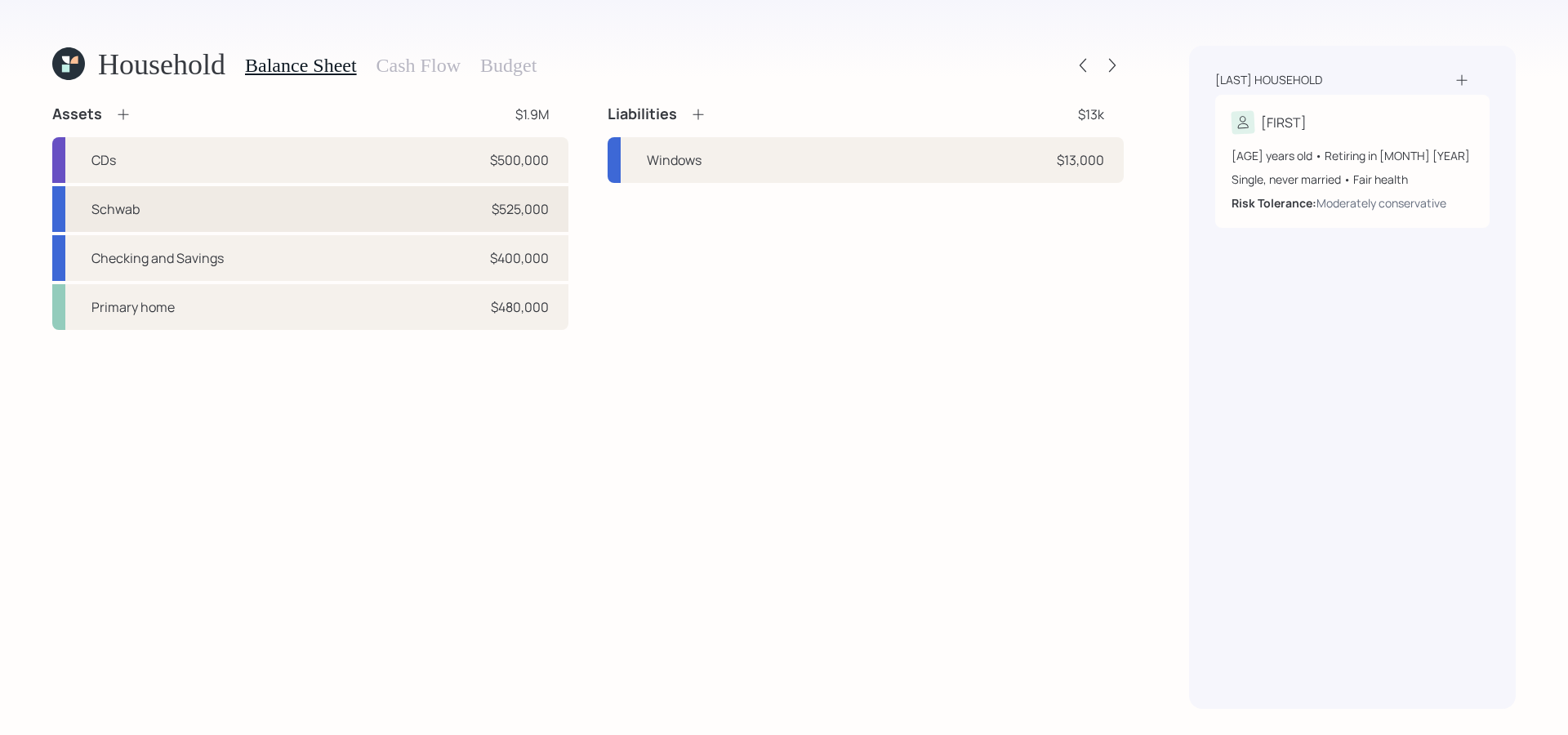 click on "Schwab $[NUMBER]" at bounding box center (310, 209) 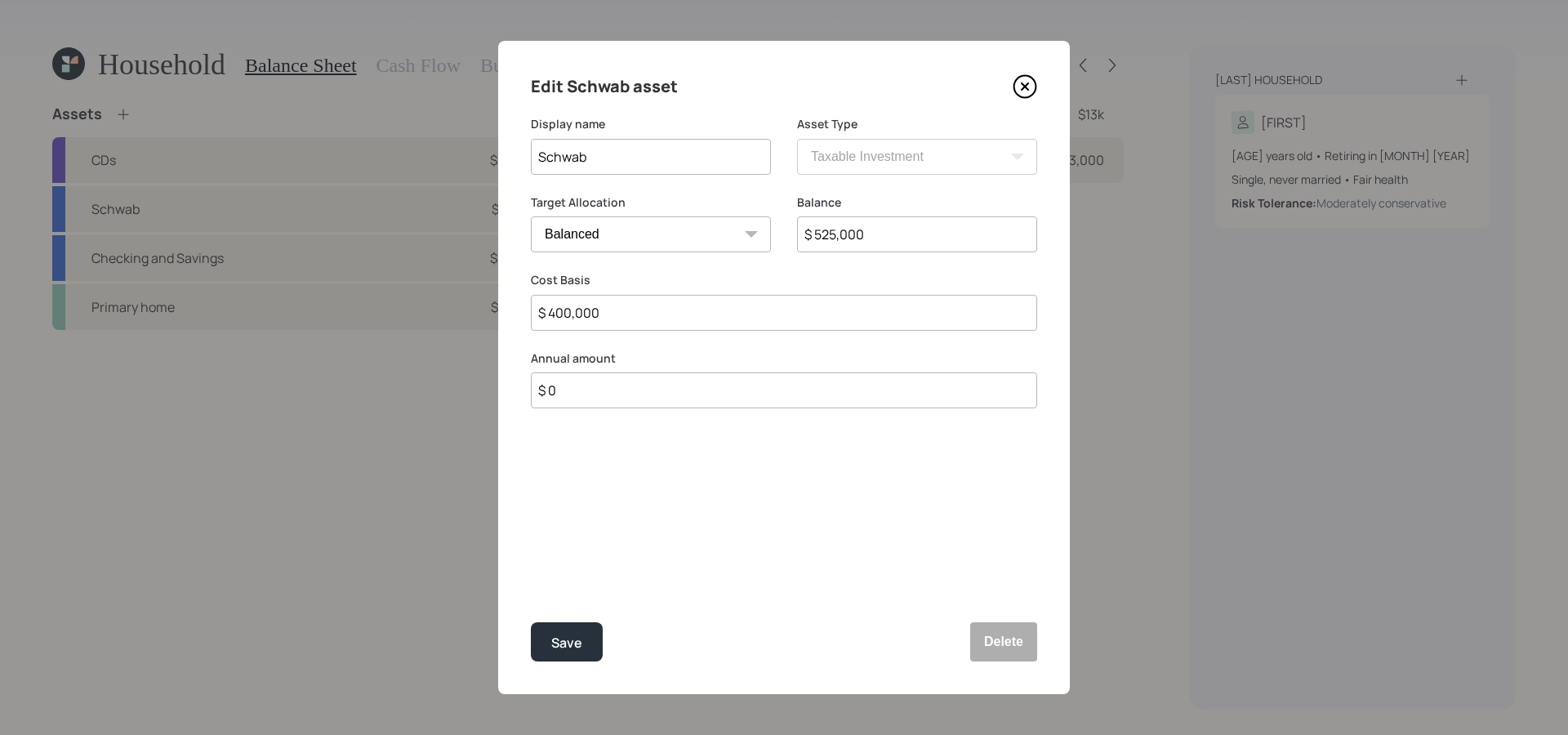 click at bounding box center (1025, 87) 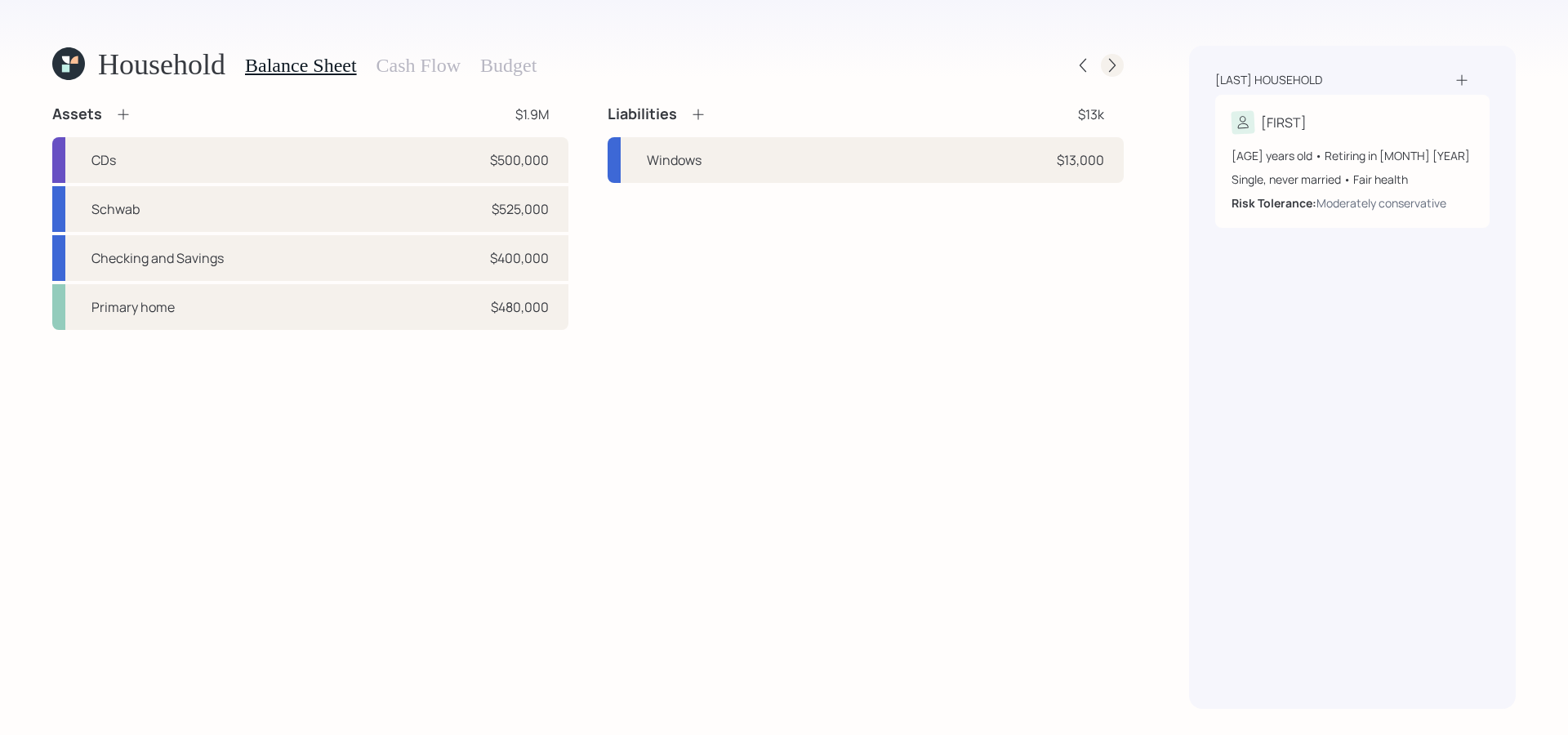 click at bounding box center [1112, 65] 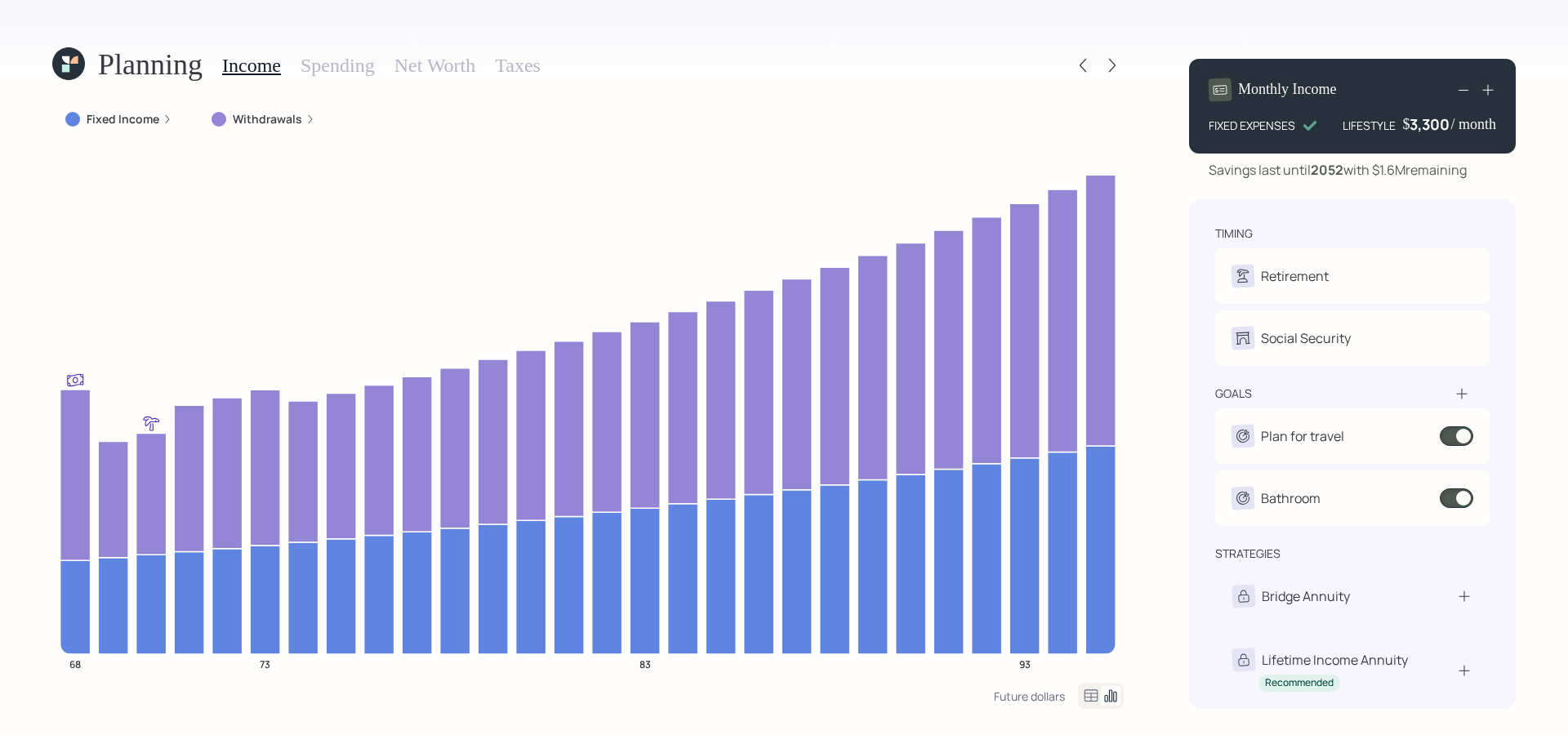 click at bounding box center [1112, 65] 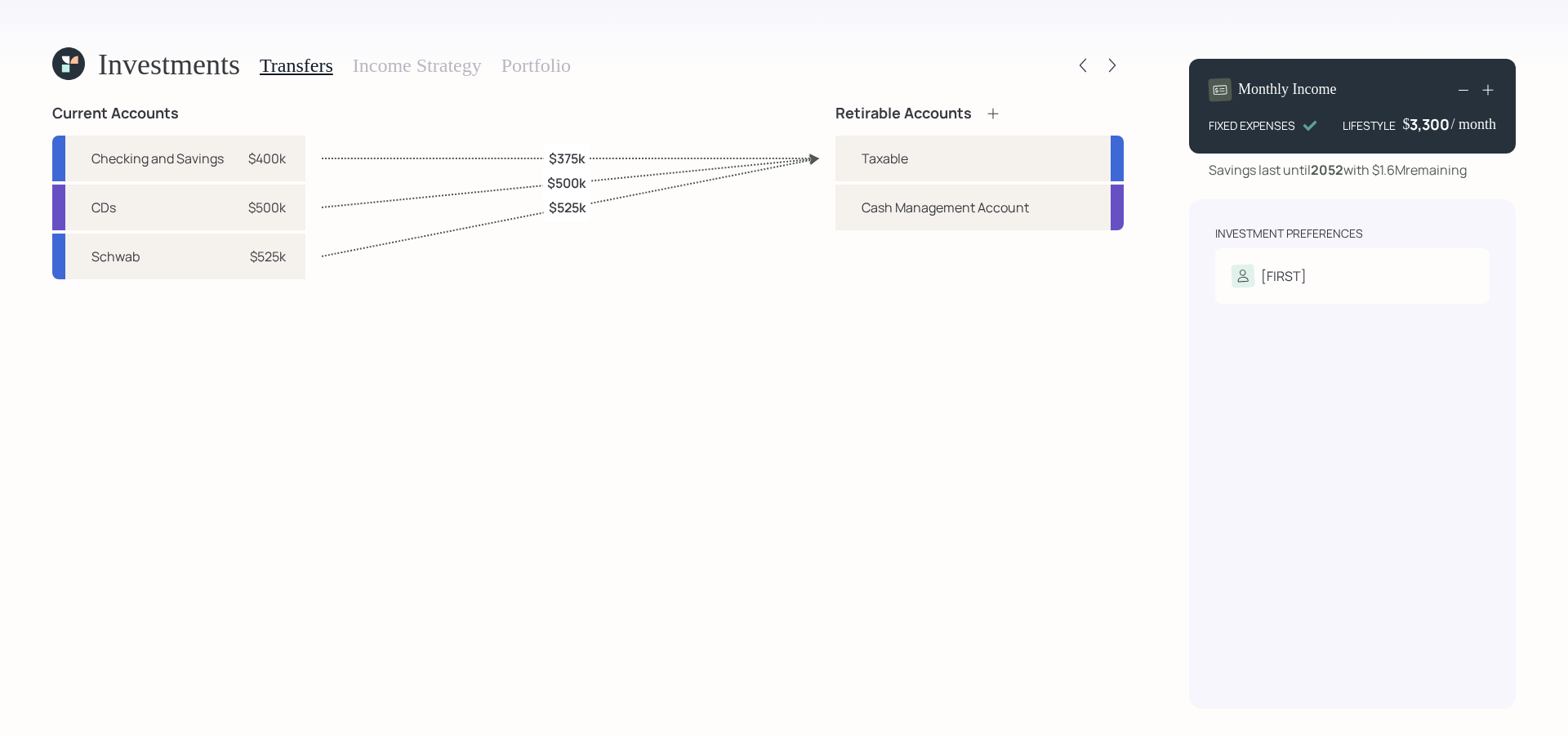 click on "Portfolio" at bounding box center (536, 65) 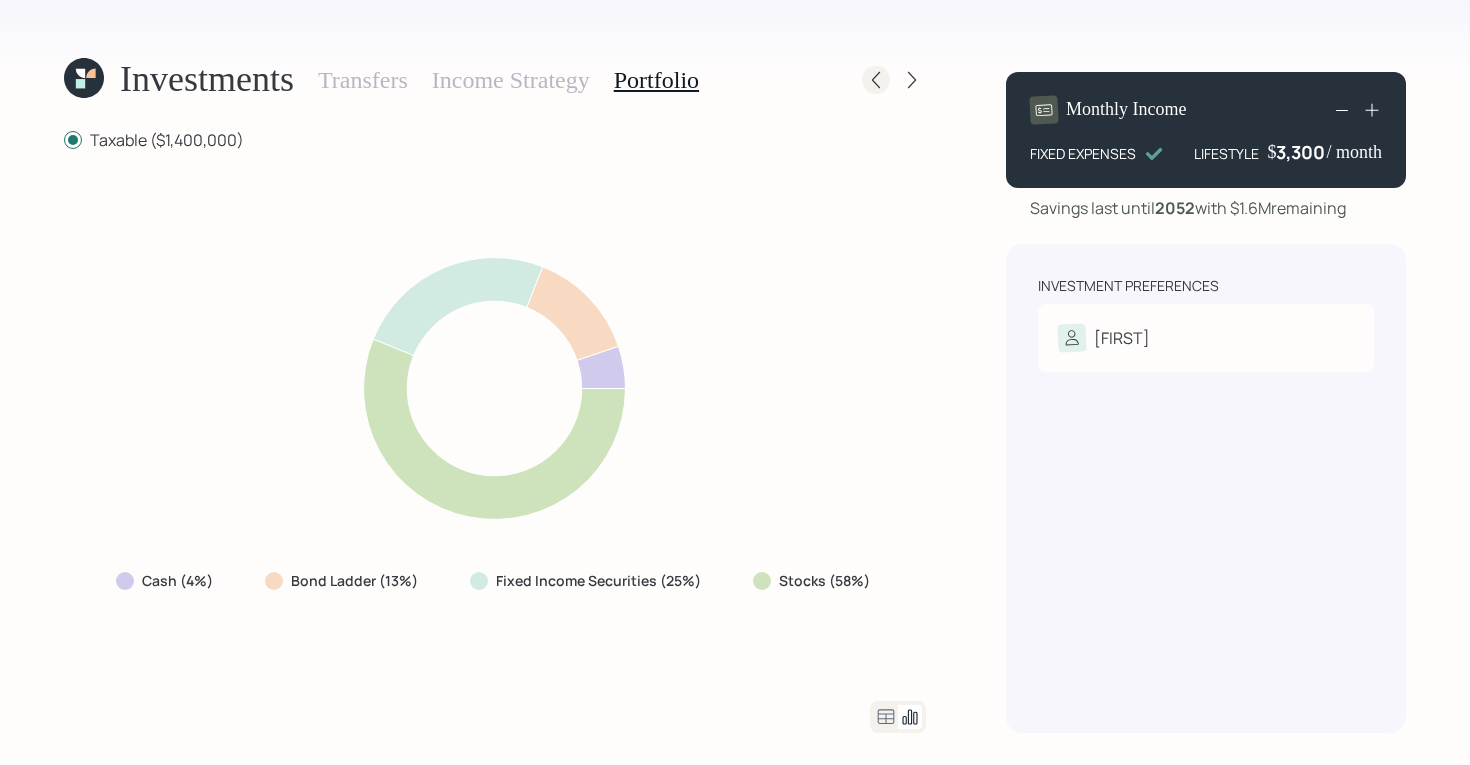 click at bounding box center (876, 80) 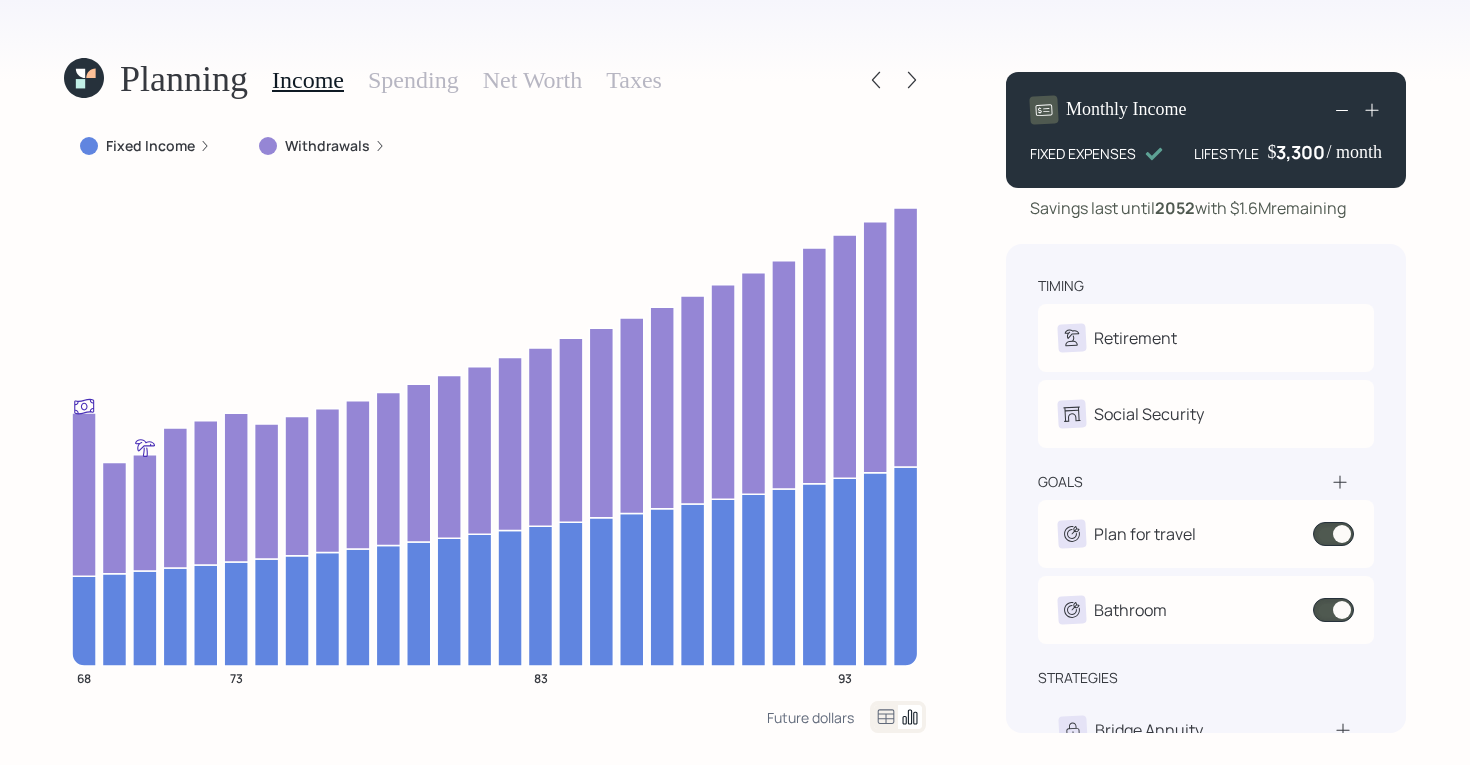 click at bounding box center (876, 80) 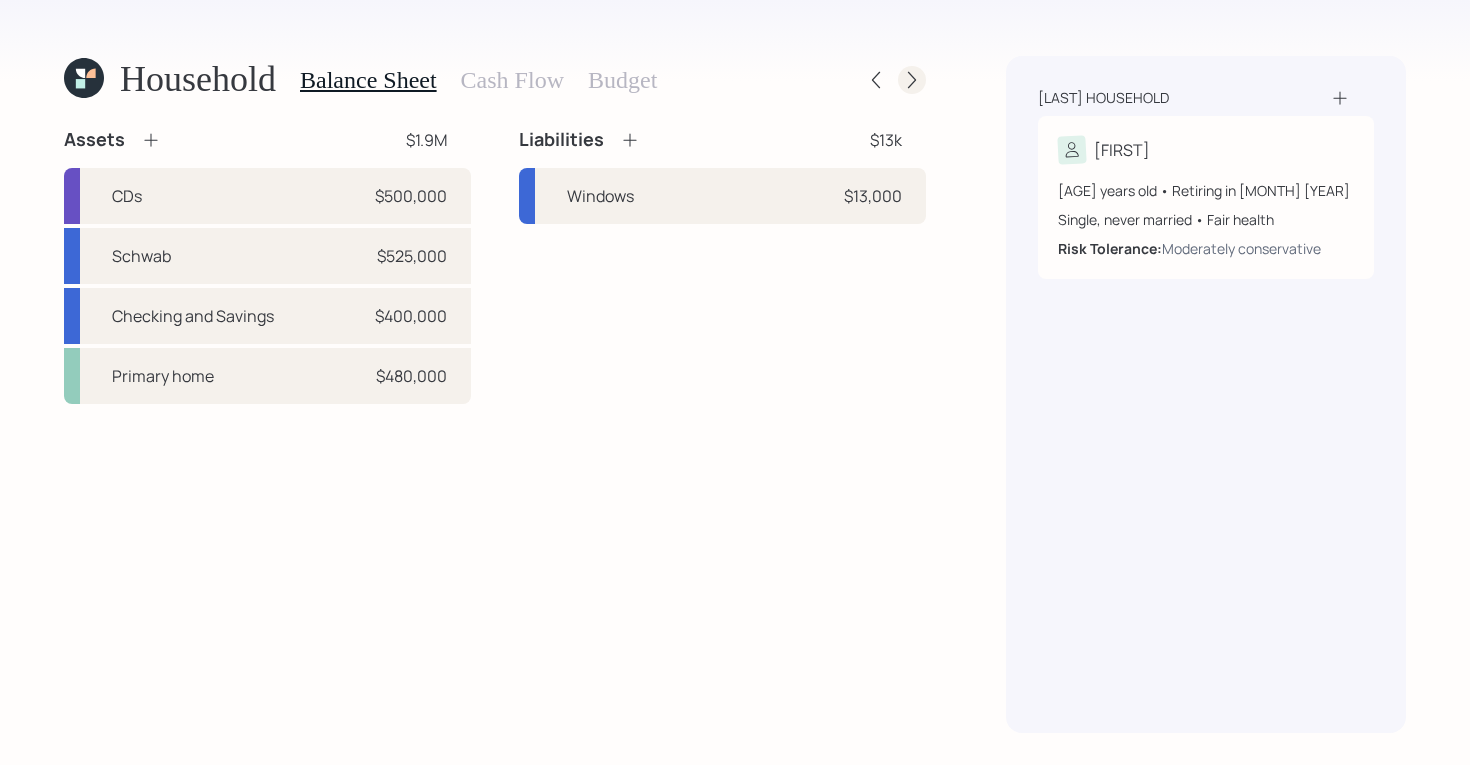 click at bounding box center (912, 80) 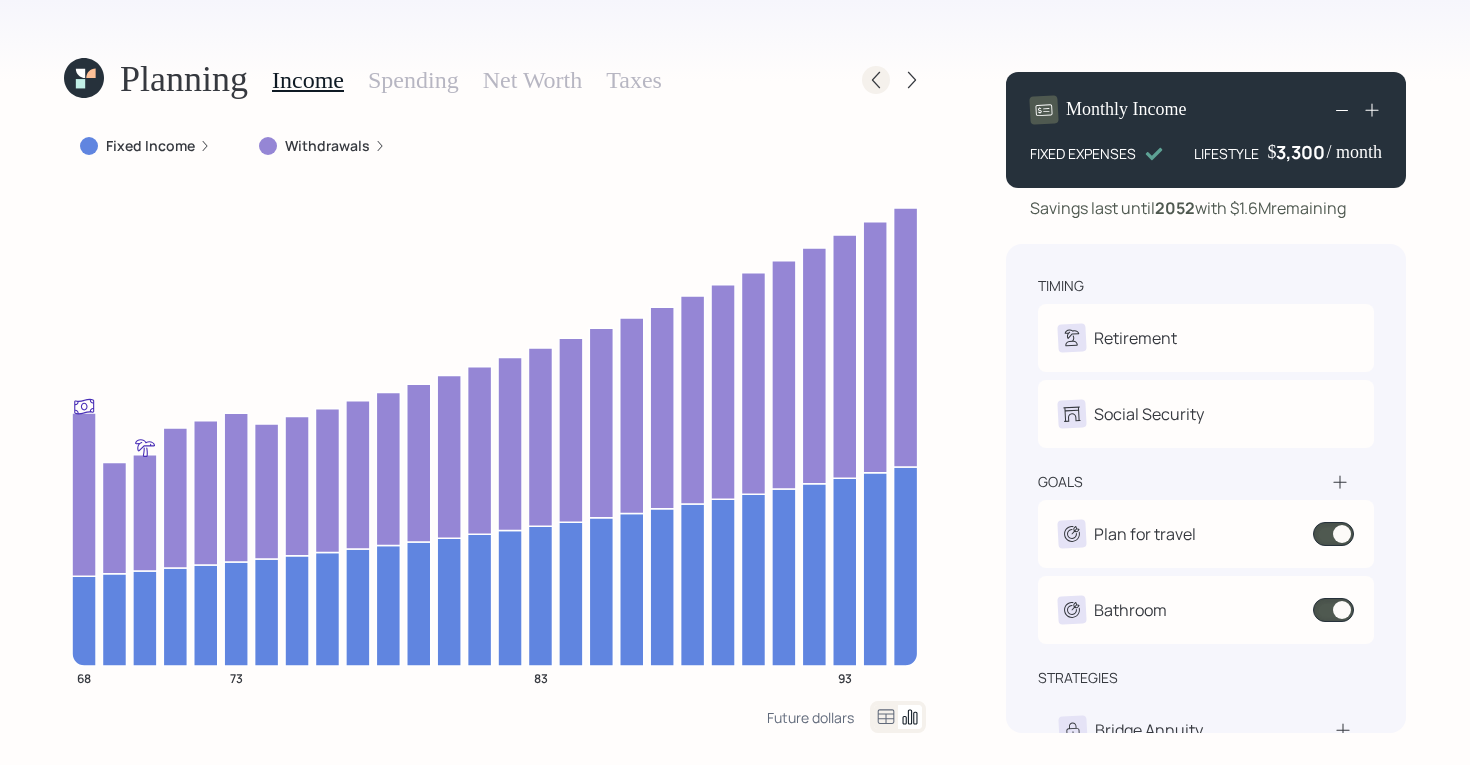 click at bounding box center (876, 80) 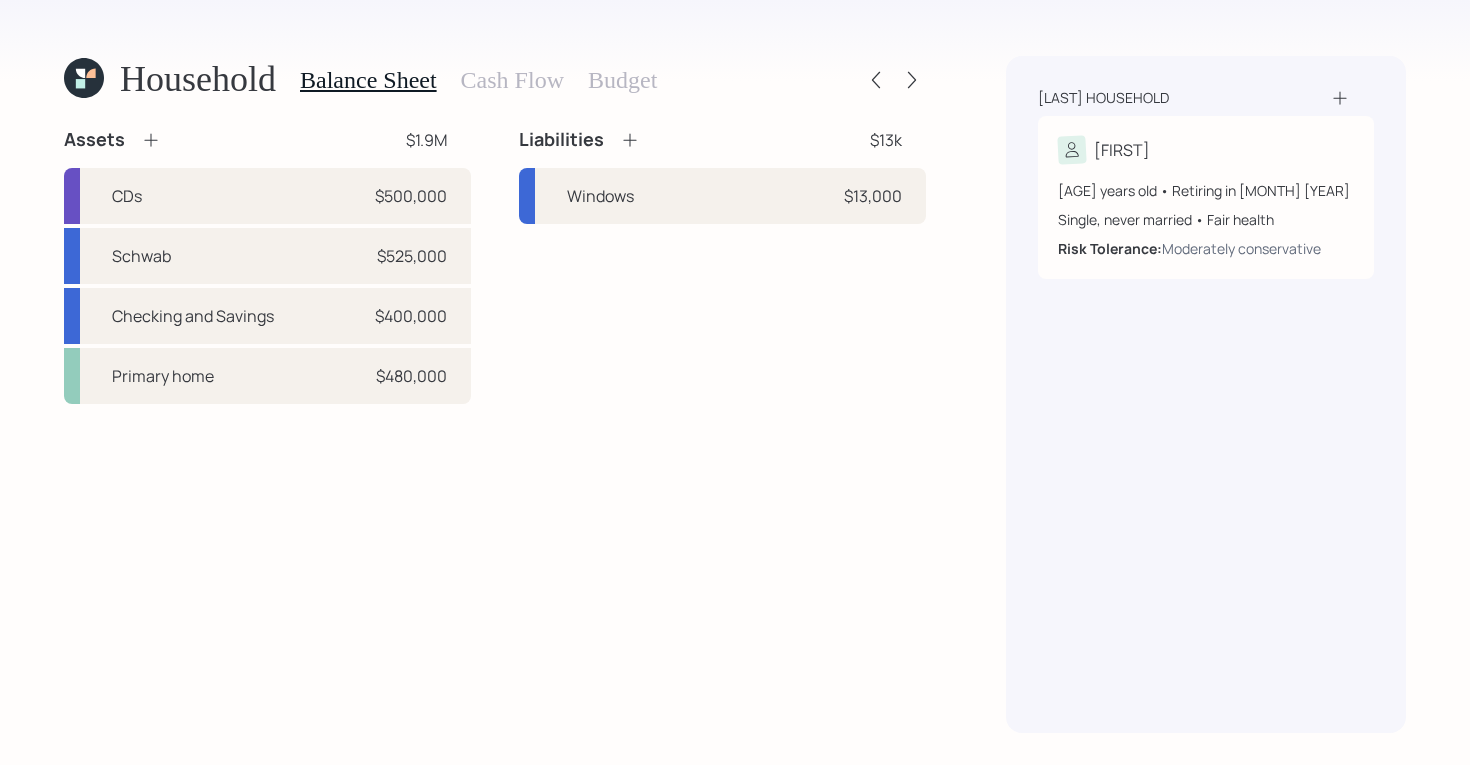 click at bounding box center (876, 80) 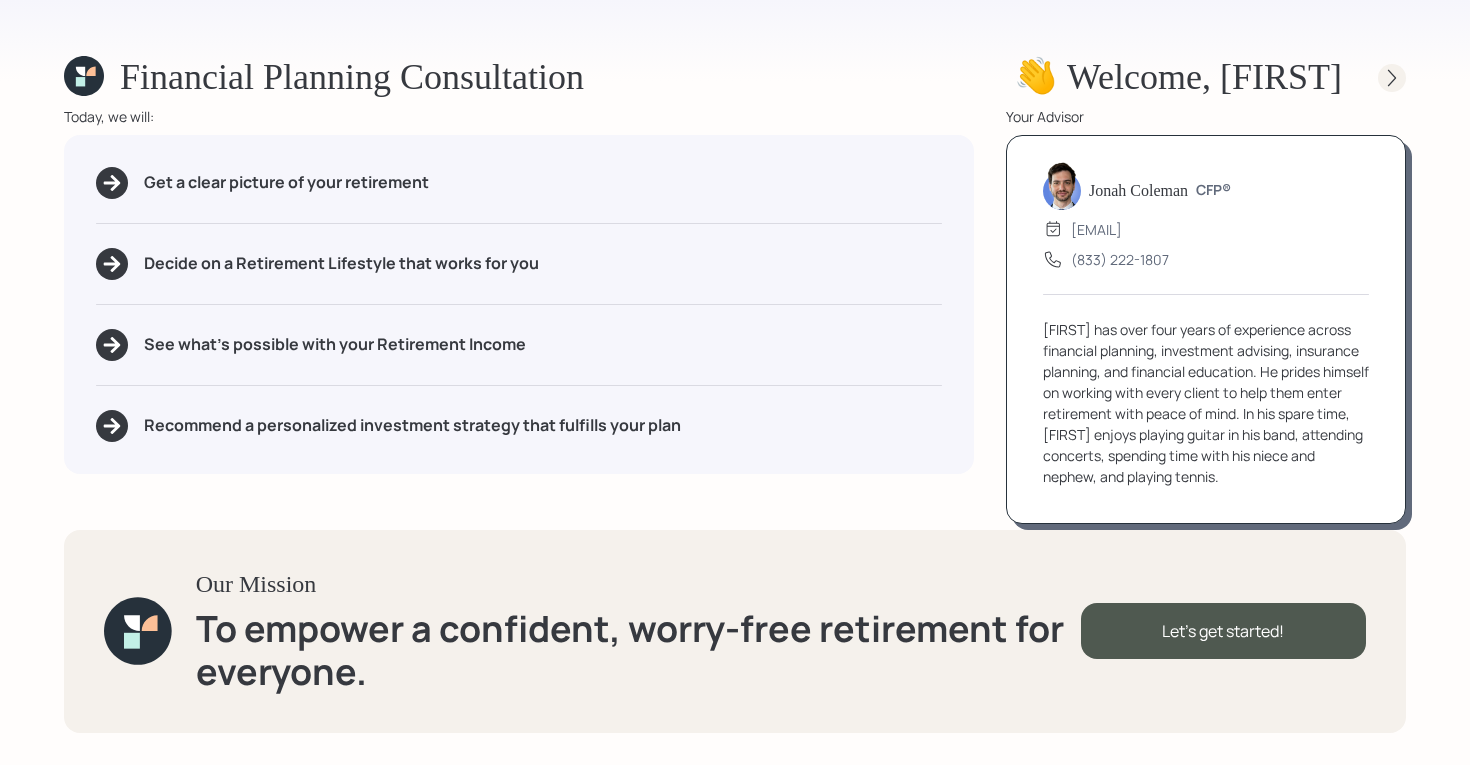 click at bounding box center [1392, 78] 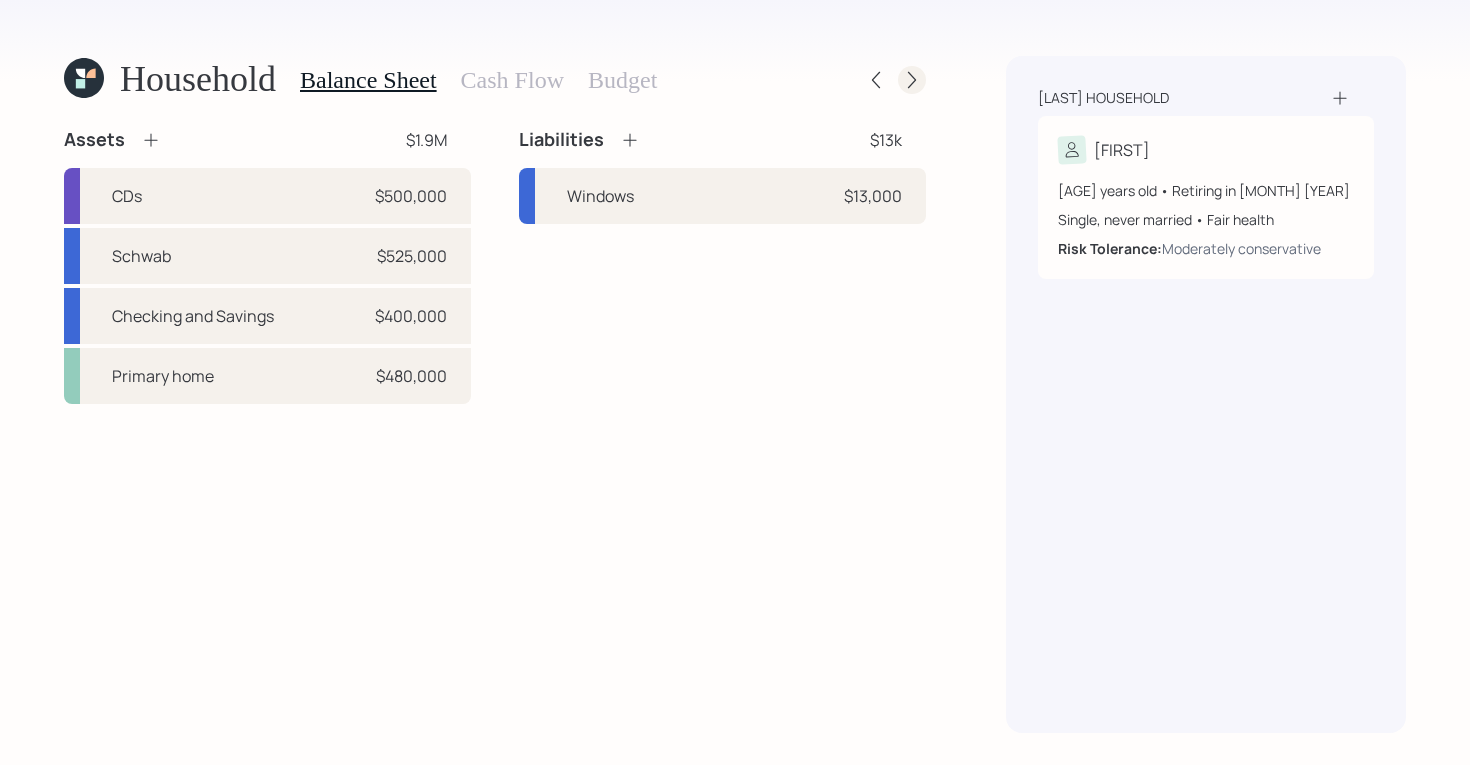 click at bounding box center (912, 80) 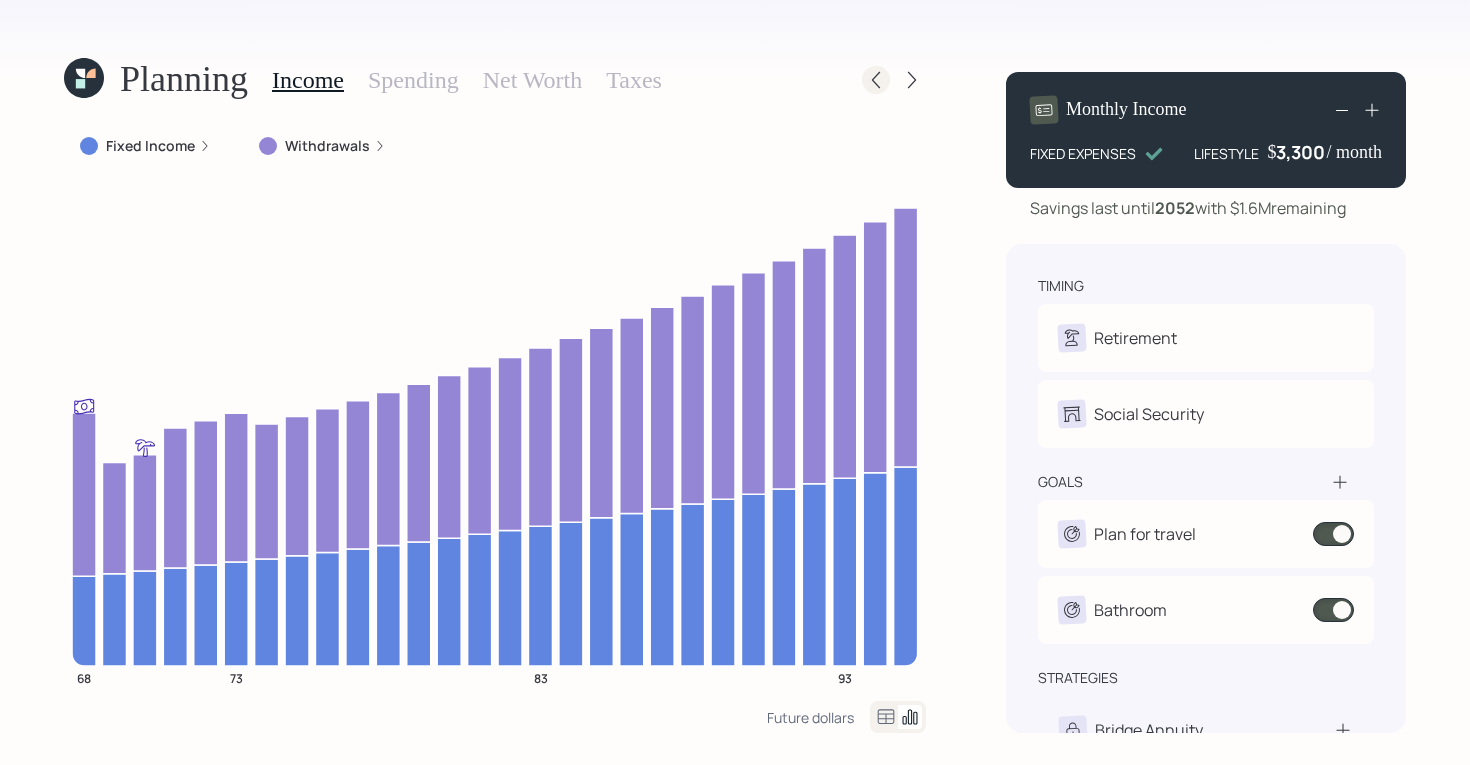 click at bounding box center [876, 80] 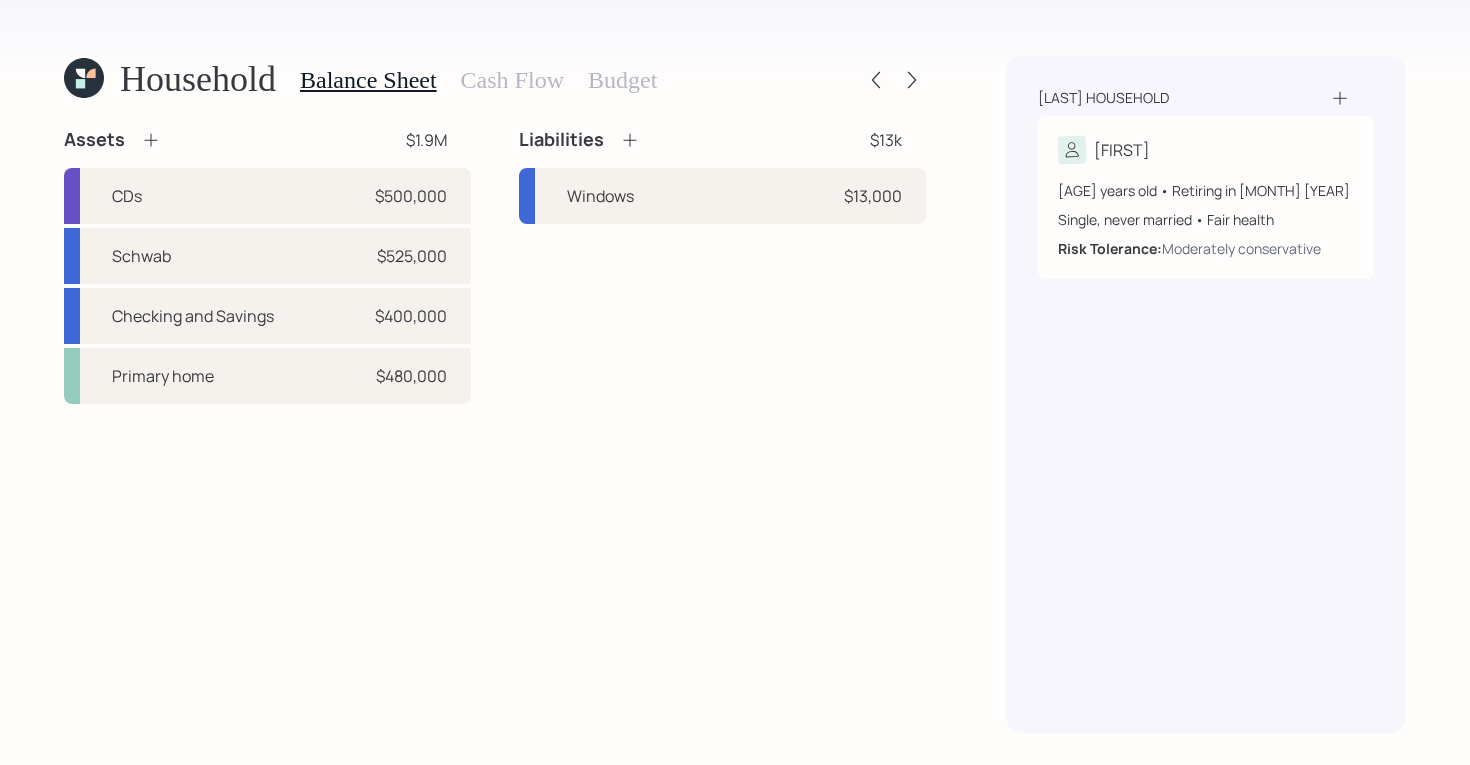 click on "Budget" at bounding box center [622, 80] 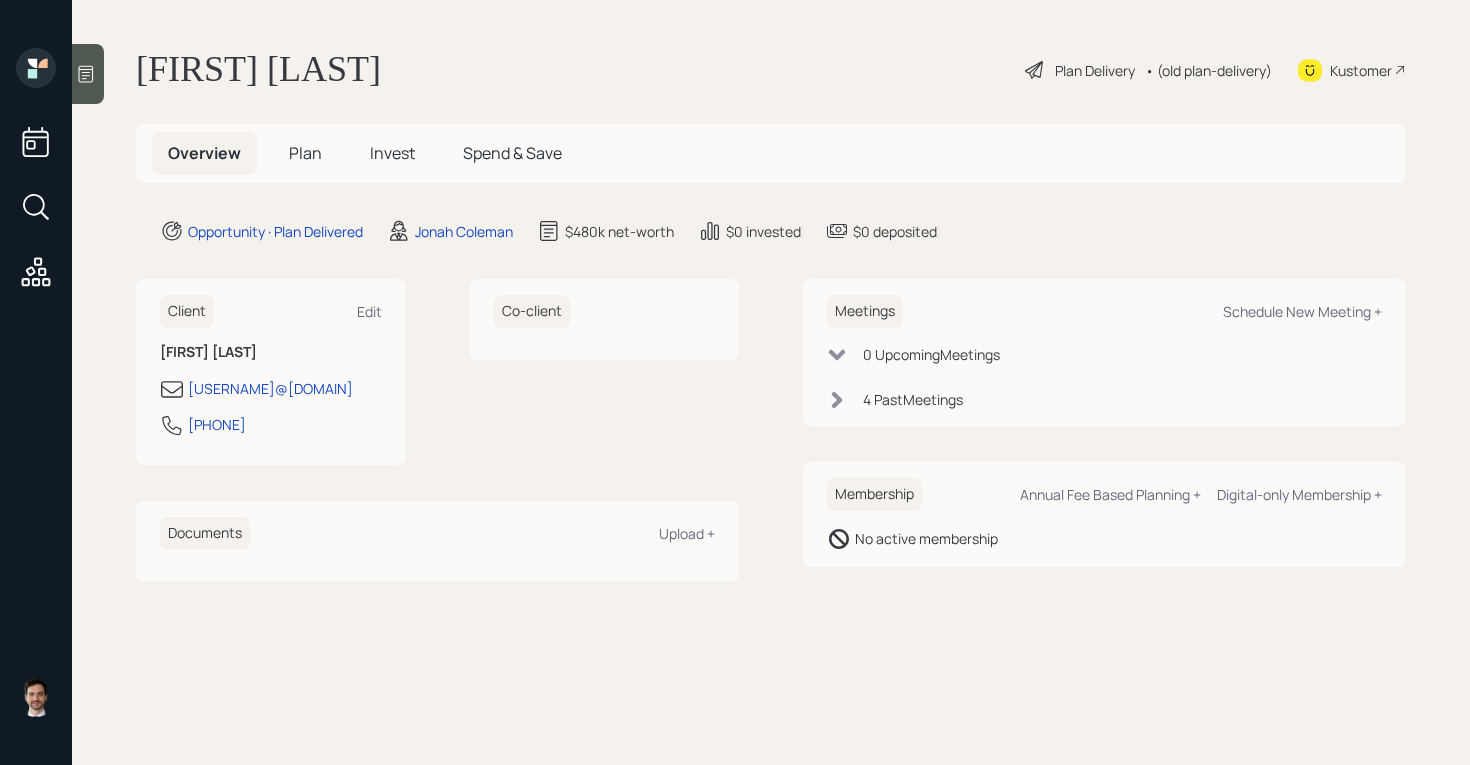 scroll, scrollTop: 0, scrollLeft: 0, axis: both 